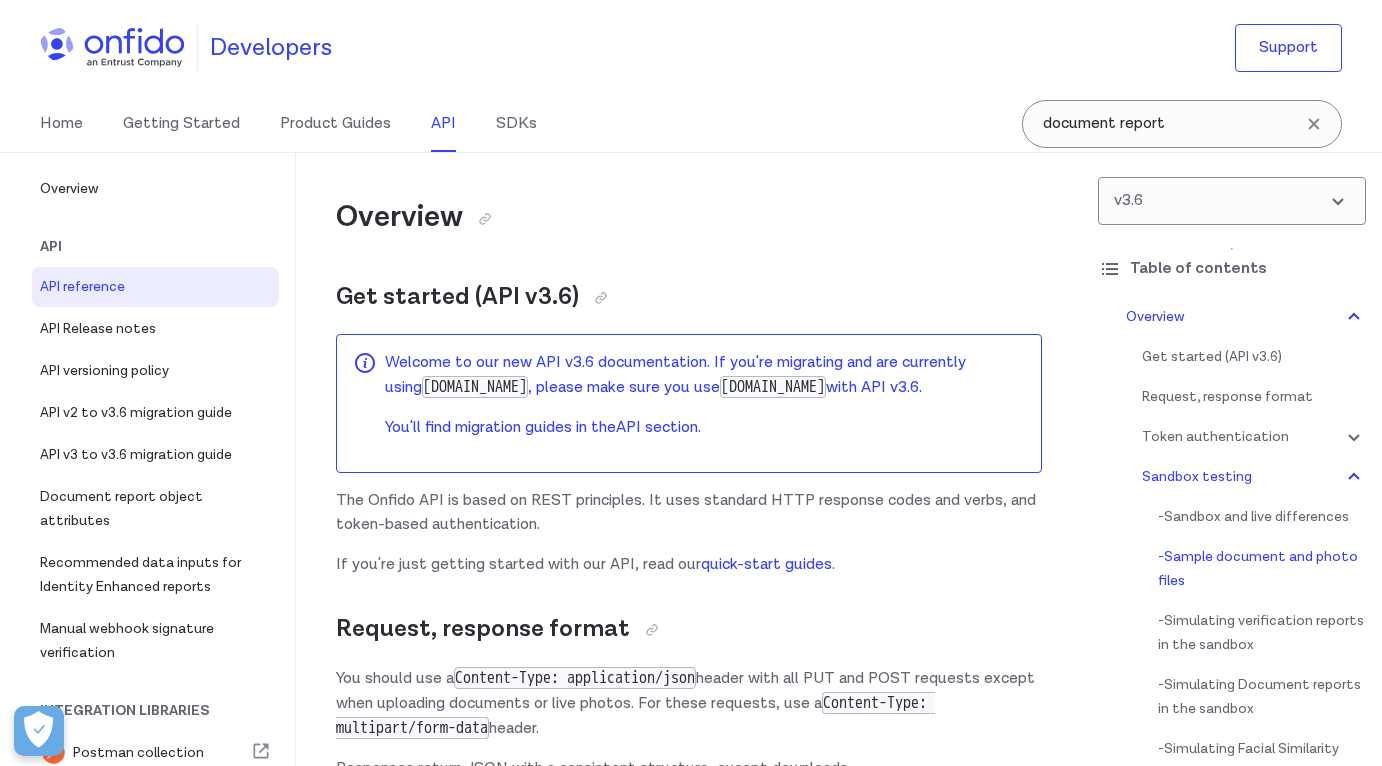 scroll, scrollTop: 4534, scrollLeft: 0, axis: vertical 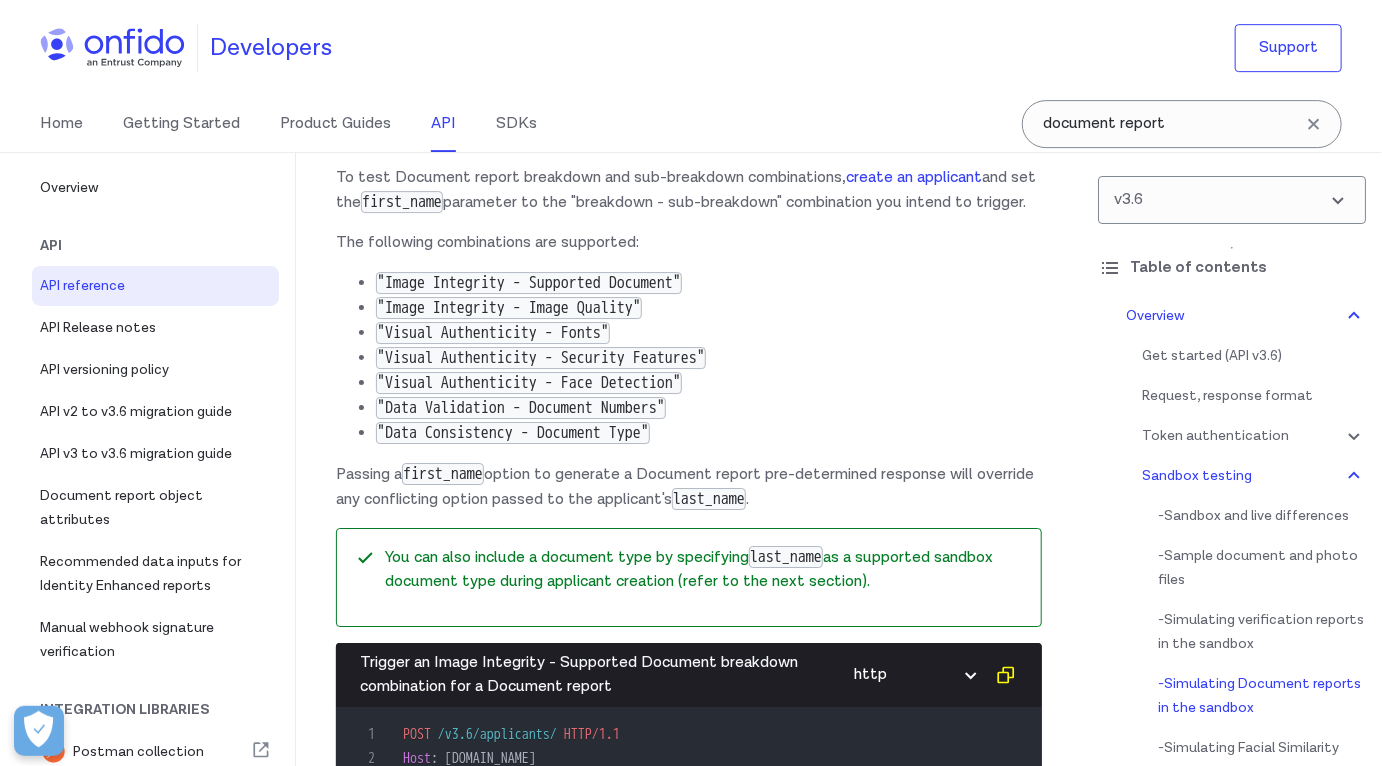 click on ""Image Integrity - Image Quality"" at bounding box center [509, 308] 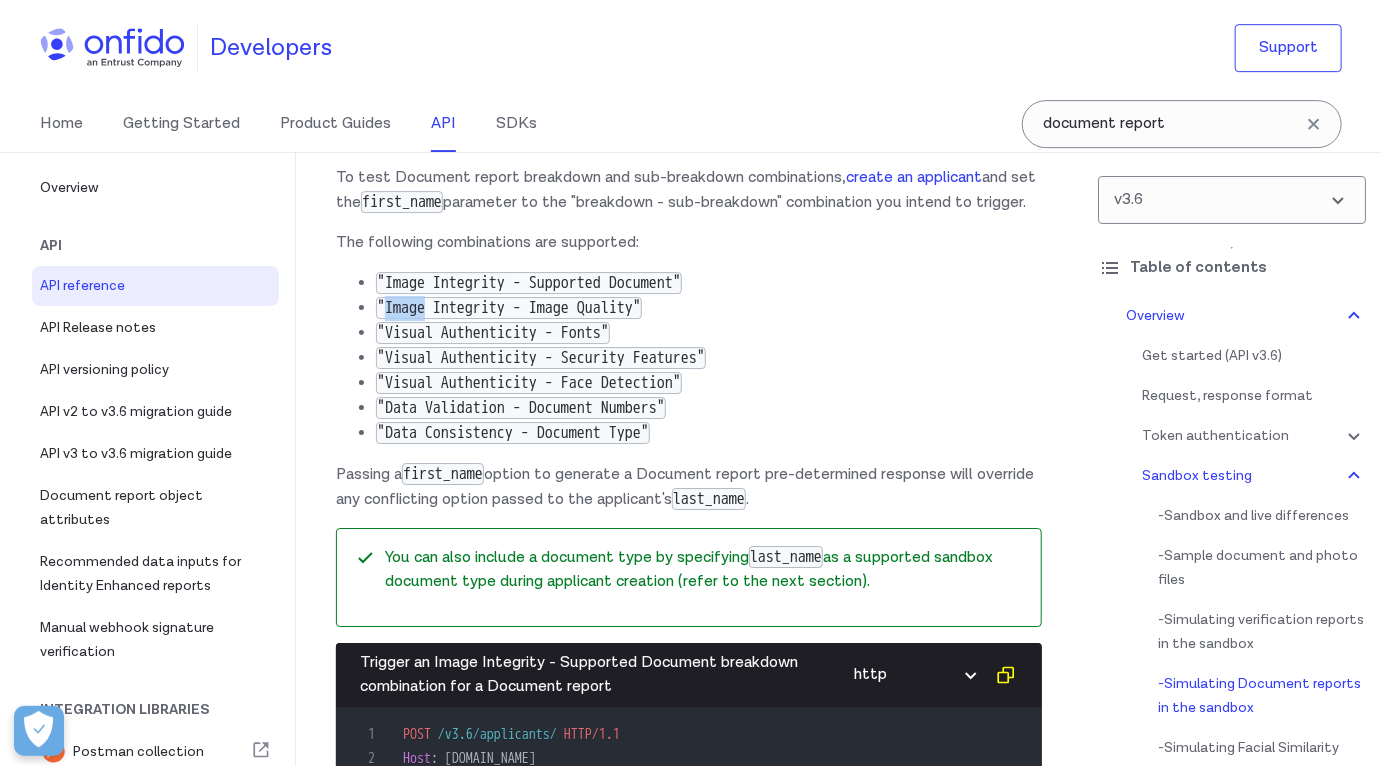 click on ""Image Integrity - Image Quality"" at bounding box center (509, 308) 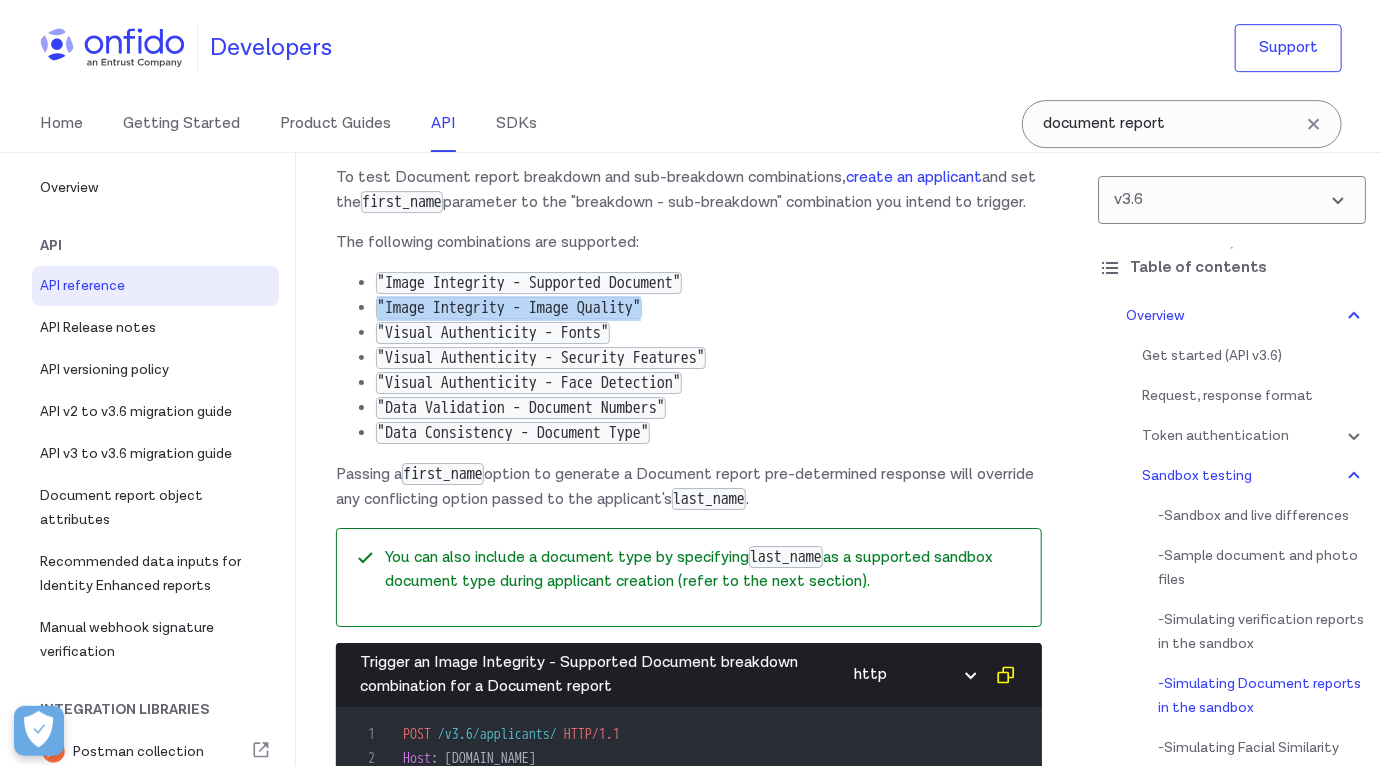 click on ""Image Integrity - Image Quality"" at bounding box center [509, 308] 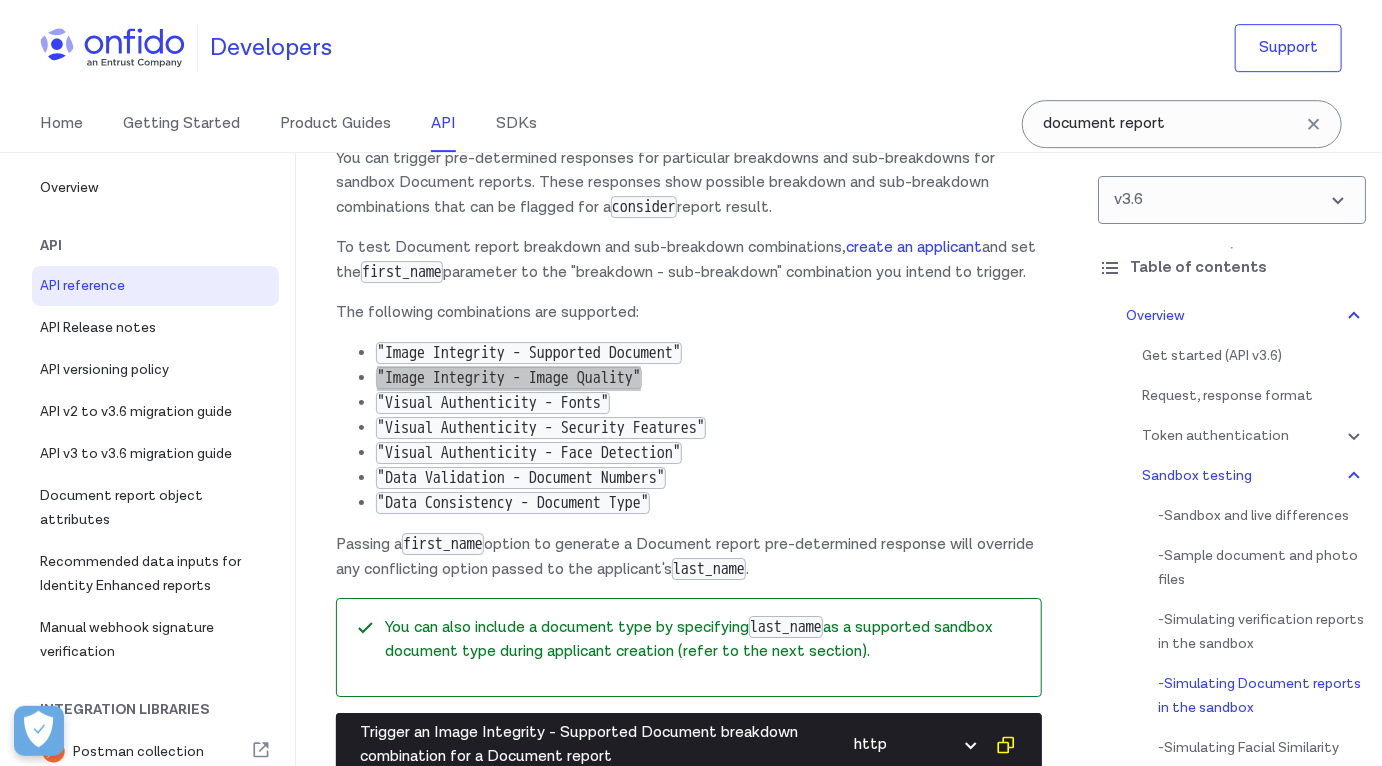 scroll, scrollTop: 6258, scrollLeft: 0, axis: vertical 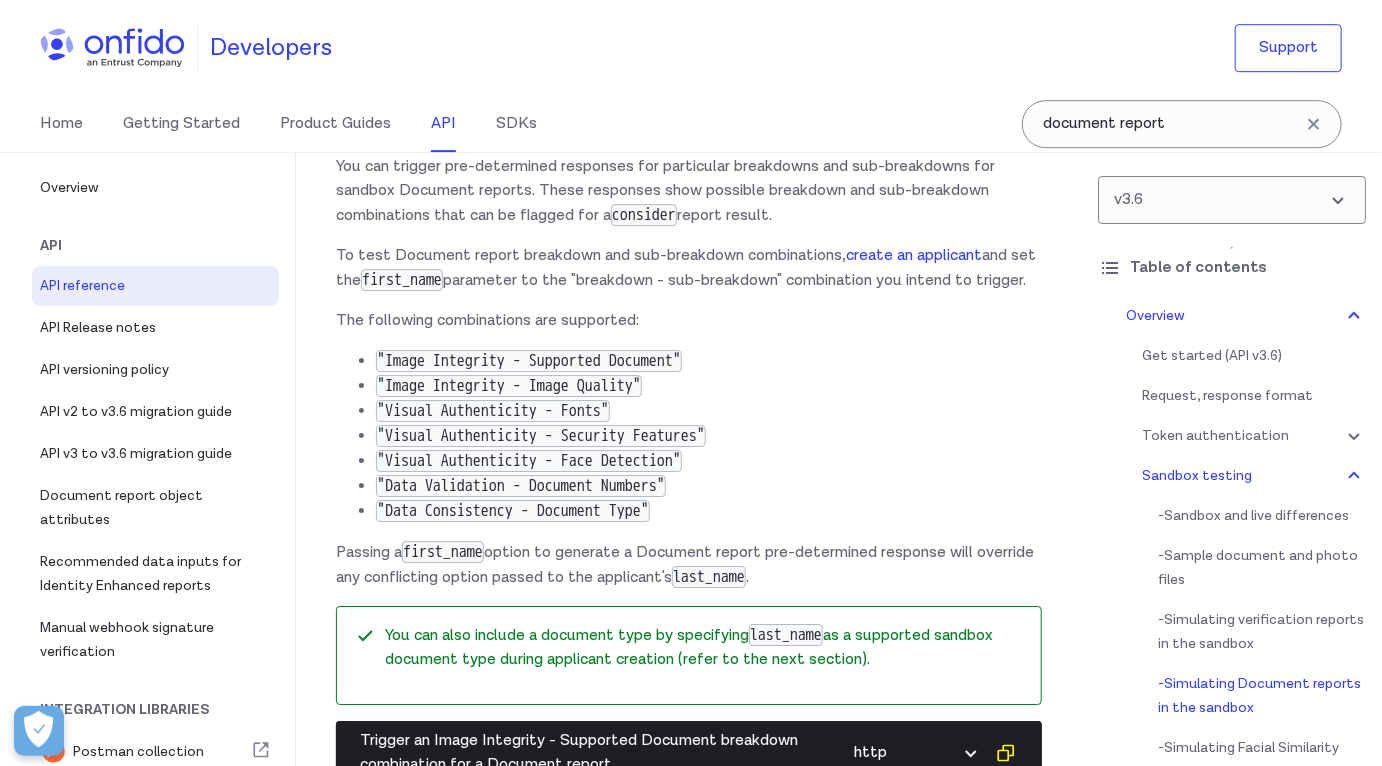 click on ""Image Integrity - Supported Document"" at bounding box center [529, 361] 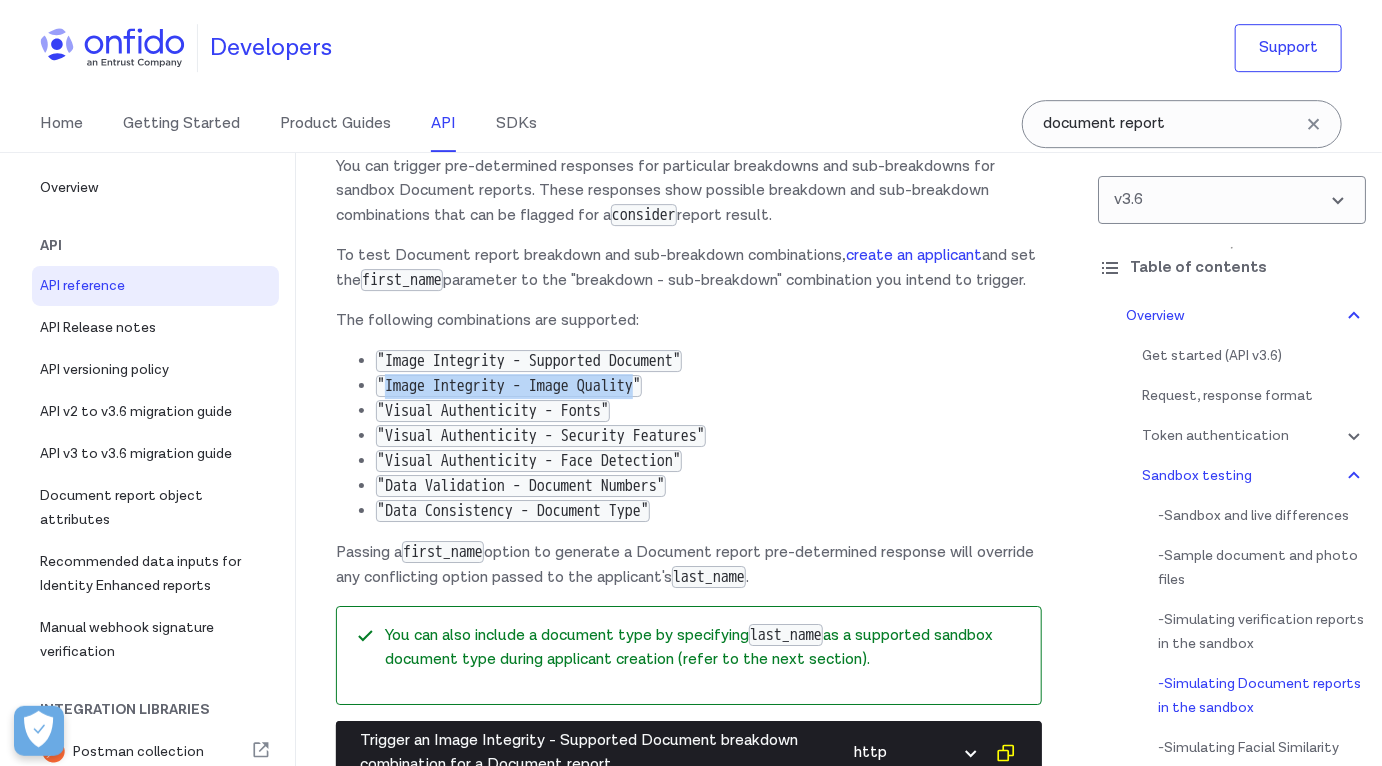 drag, startPoint x: 684, startPoint y: 452, endPoint x: 386, endPoint y: 453, distance: 298.00168 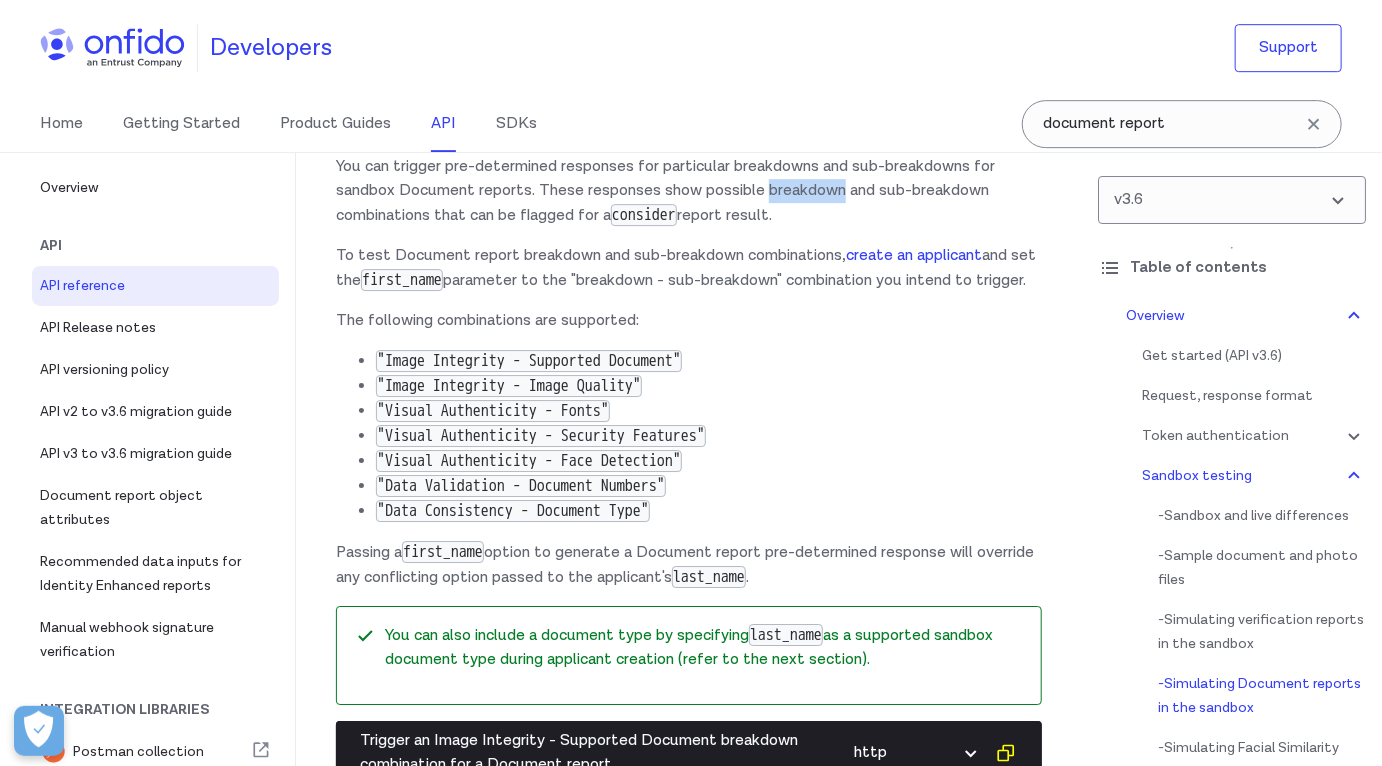 click on "You can trigger pre-determined responses for particular breakdowns and sub-breakdowns for sandbox Document reports. These responses show possible breakdown and sub-breakdown combinations that can be flagged for a  consider  report result." at bounding box center [689, 191] 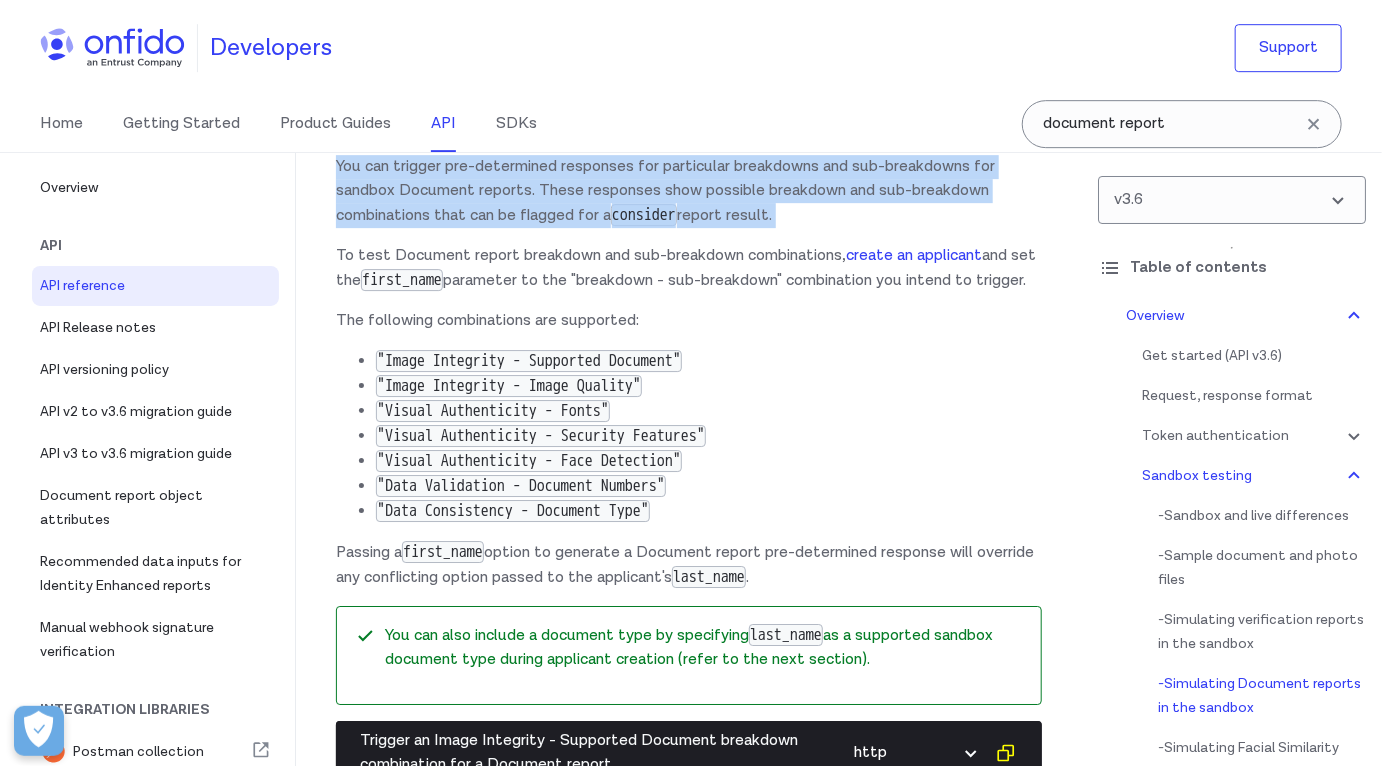 click on "You can trigger pre-determined responses for particular breakdowns and sub-breakdowns for sandbox Document reports. These responses show possible breakdown and sub-breakdown combinations that can be flagged for a  consider  report result." at bounding box center [689, 191] 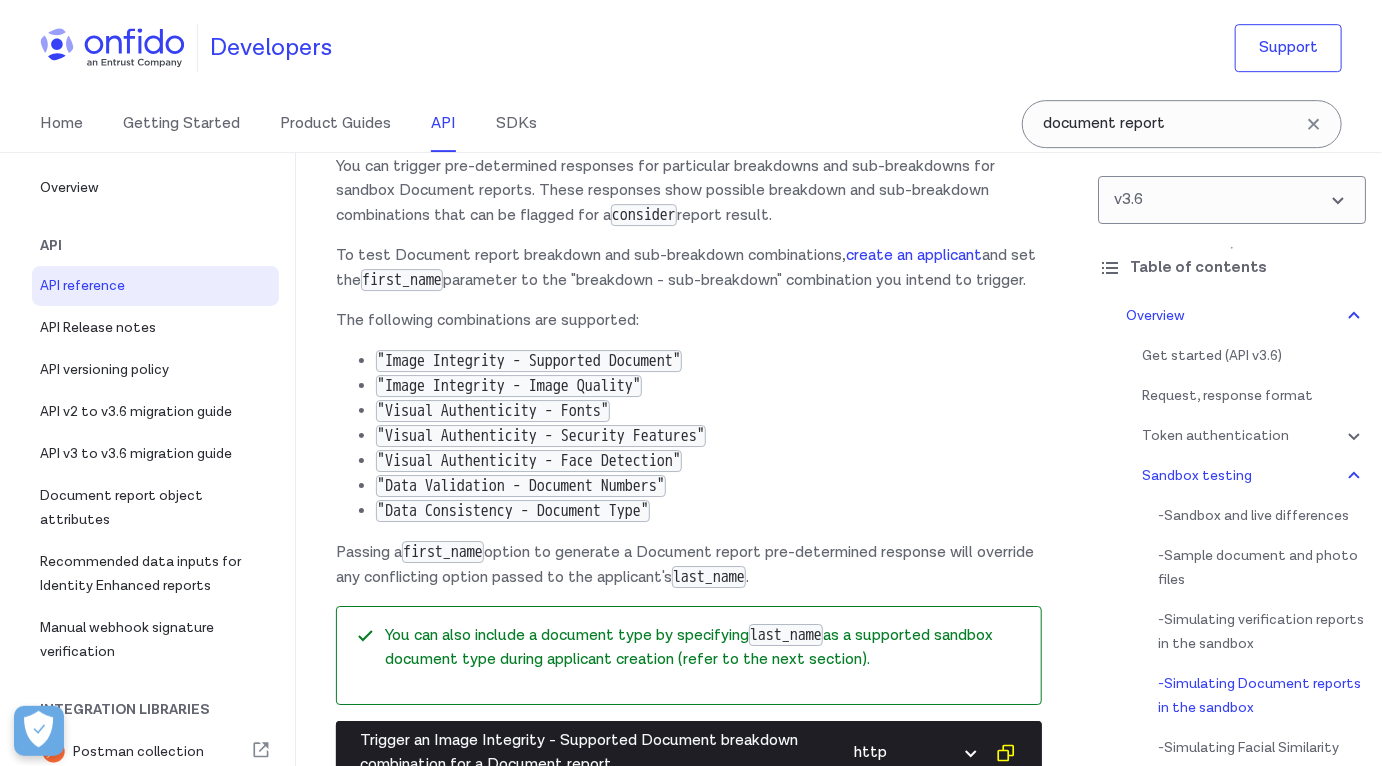 click on "You can trigger pre-determined responses for particular breakdowns and sub-breakdowns for sandbox Document reports. These responses show possible breakdown and sub-breakdown combinations that can be flagged for a  consider  report result." at bounding box center [689, 191] 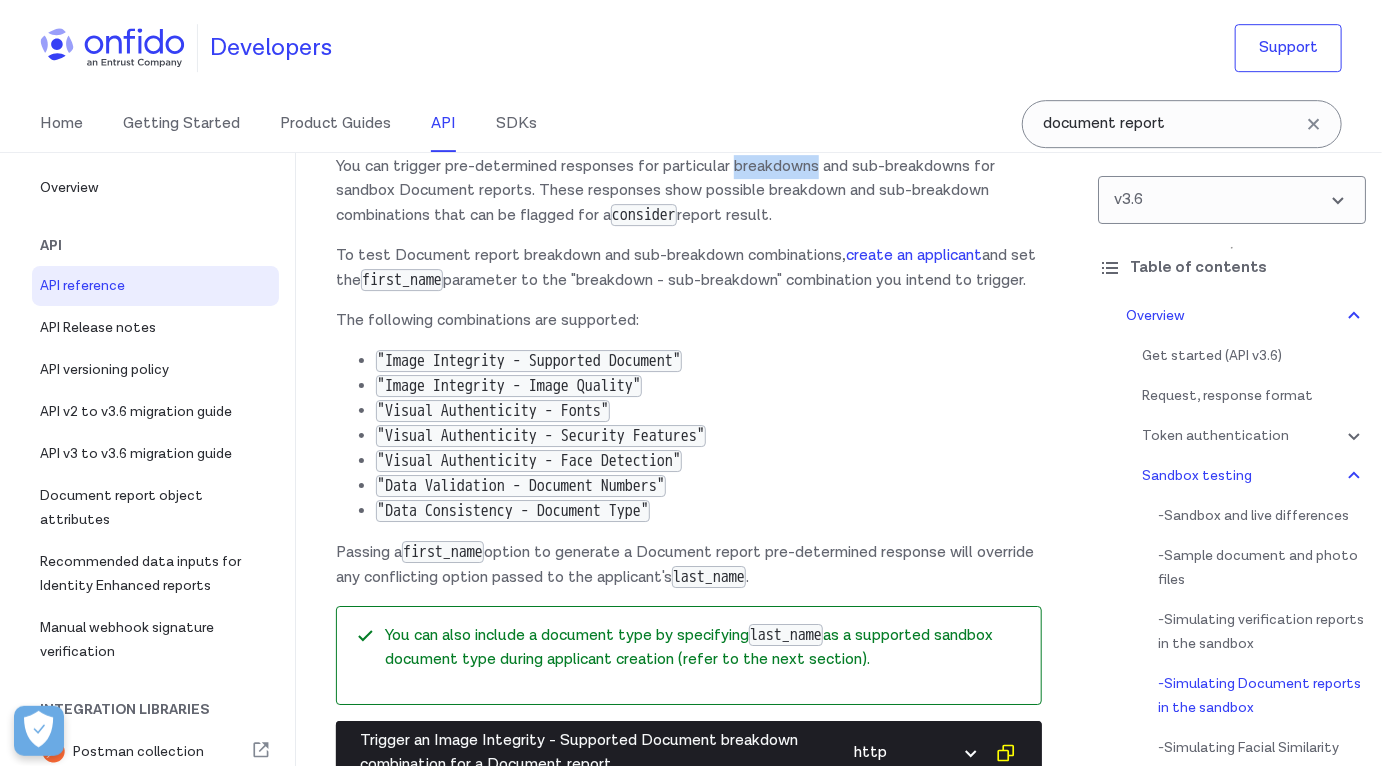 click on "You can trigger pre-determined responses for particular breakdowns and sub-breakdowns for sandbox Document reports. These responses show possible breakdown and sub-breakdown combinations that can be flagged for a  consider  report result." at bounding box center (689, 191) 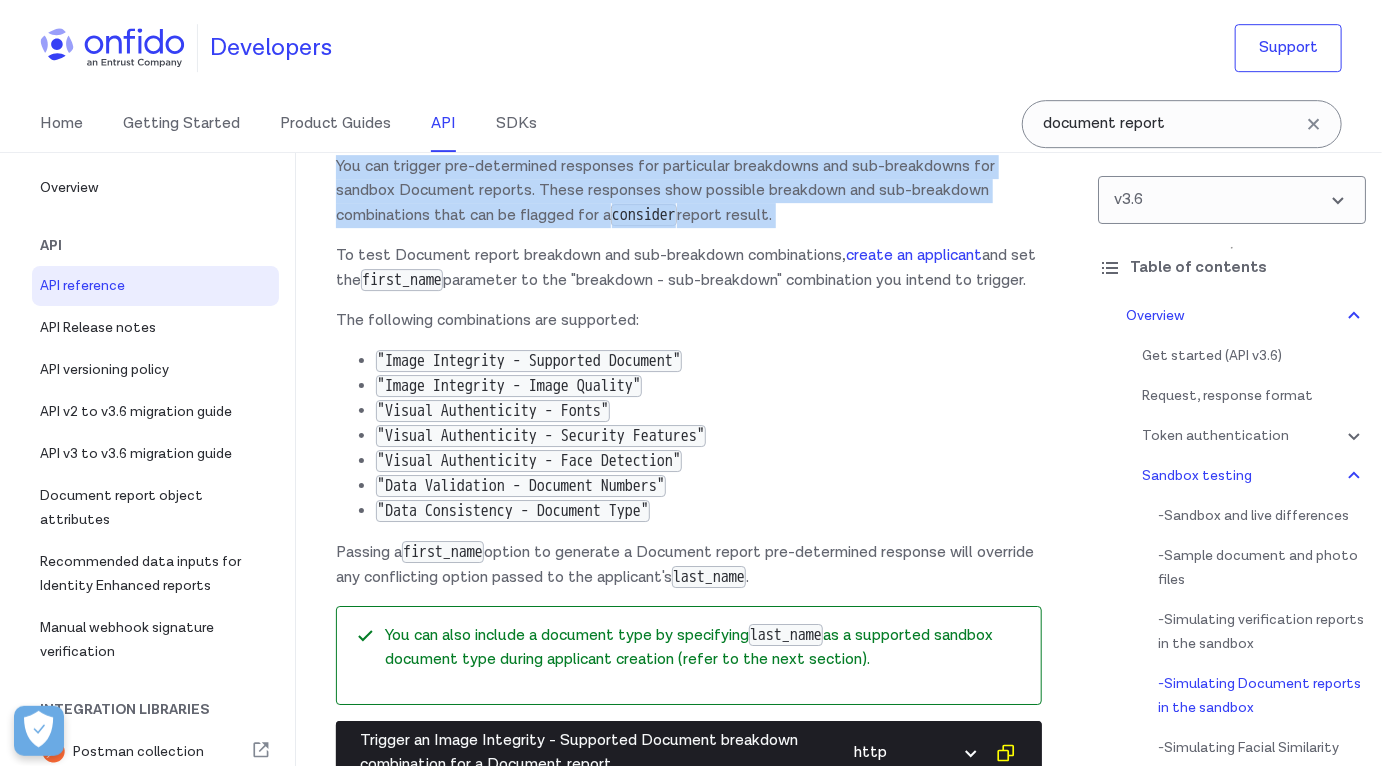 click on "You can trigger pre-determined responses for particular breakdowns and sub-breakdowns for sandbox Document reports. These responses show possible breakdown and sub-breakdown combinations that can be flagged for a  consider  report result." at bounding box center [689, 191] 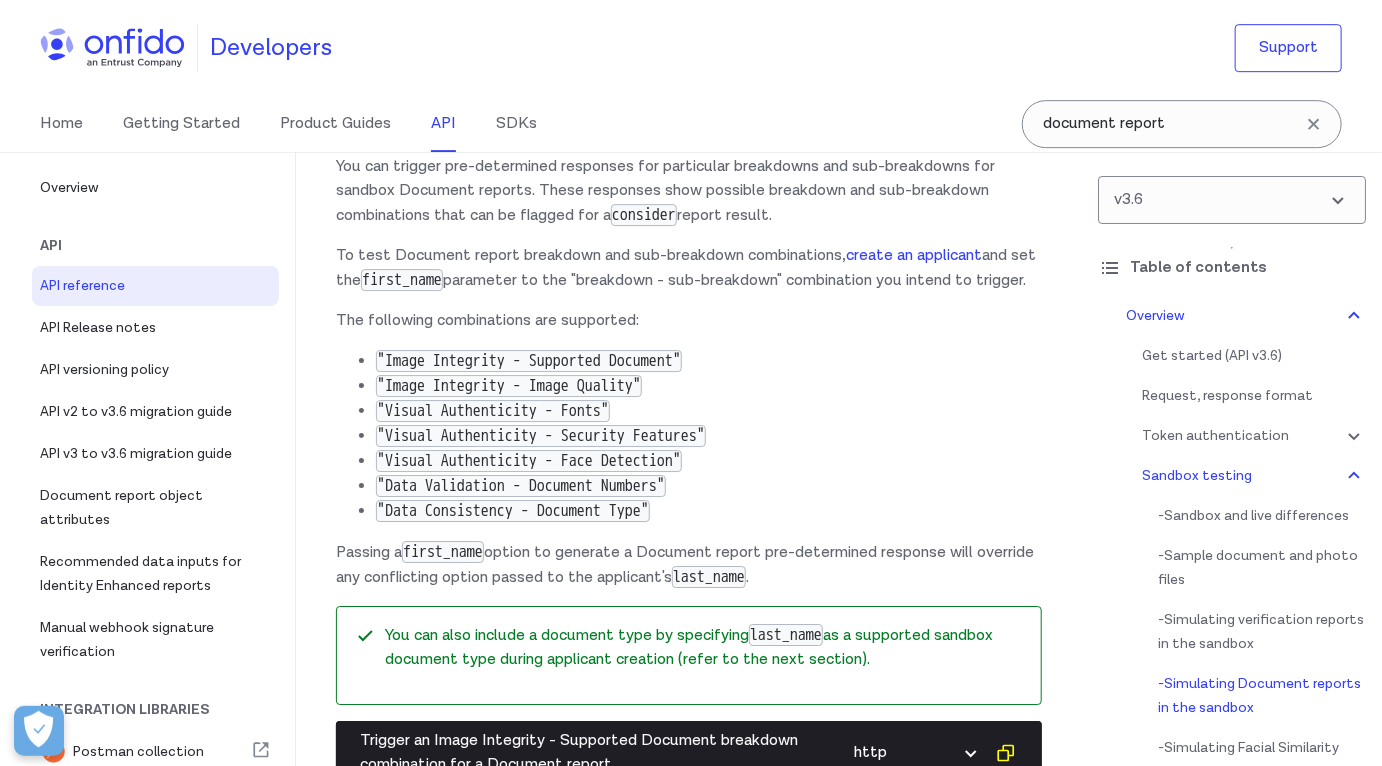 click on "You can trigger pre-determined responses for particular breakdowns and sub-breakdowns for sandbox Document reports. These responses show possible breakdown and sub-breakdown combinations that can be flagged for a  consider  report result." at bounding box center (689, 191) 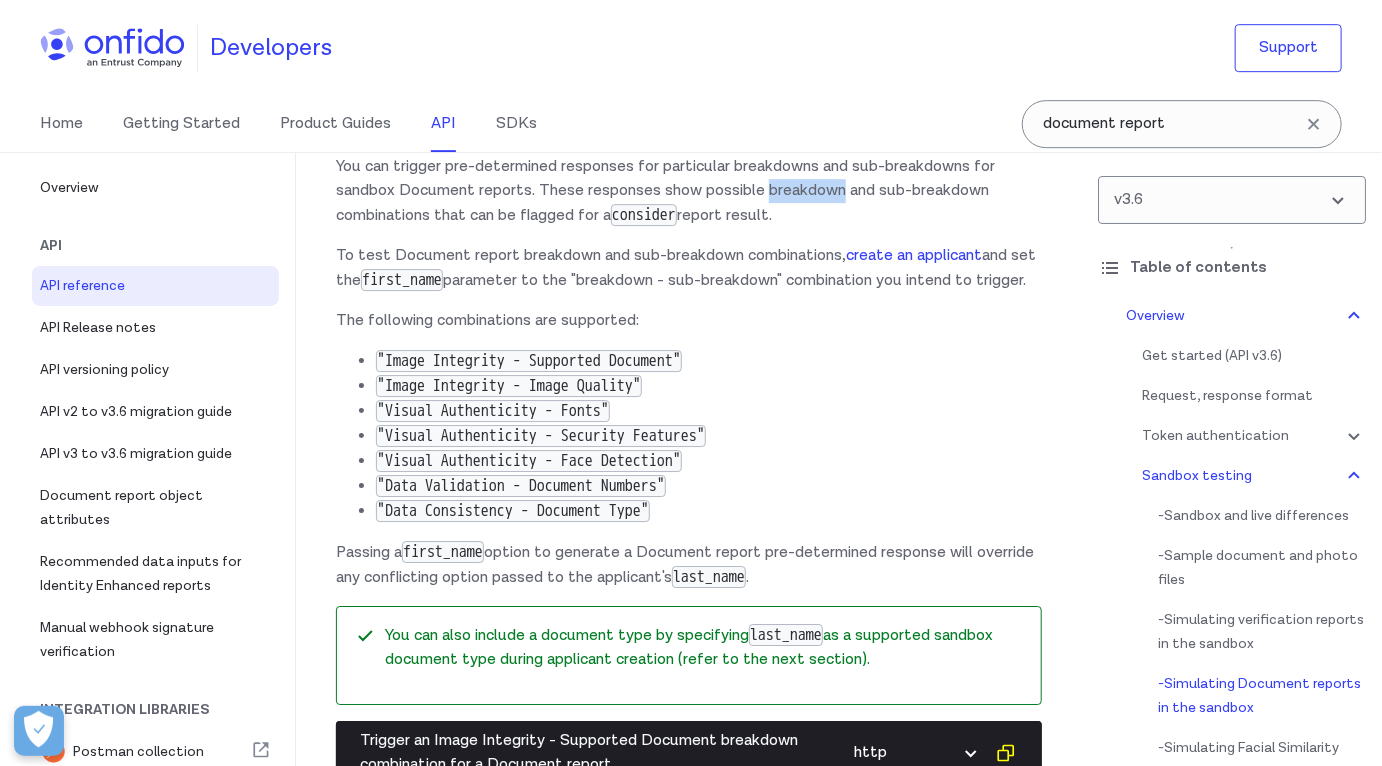 click on "You can trigger pre-determined responses for particular breakdowns and sub-breakdowns for sandbox Document reports. These responses show possible breakdown and sub-breakdown combinations that can be flagged for a  consider  report result." at bounding box center (689, 191) 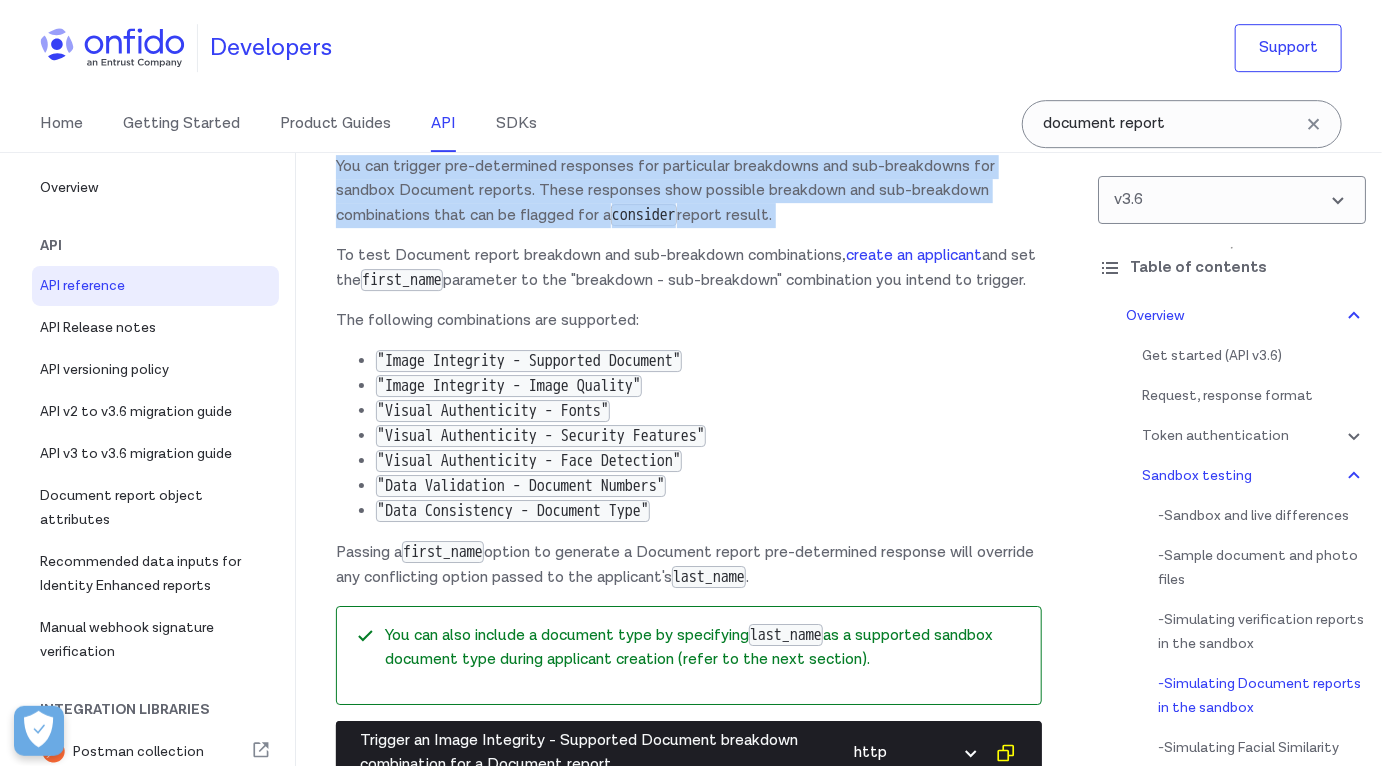 click on "You can trigger pre-determined responses for particular breakdowns and sub-breakdowns for sandbox Document reports. These responses show possible breakdown and sub-breakdown combinations that can be flagged for a  consider  report result." at bounding box center [689, 191] 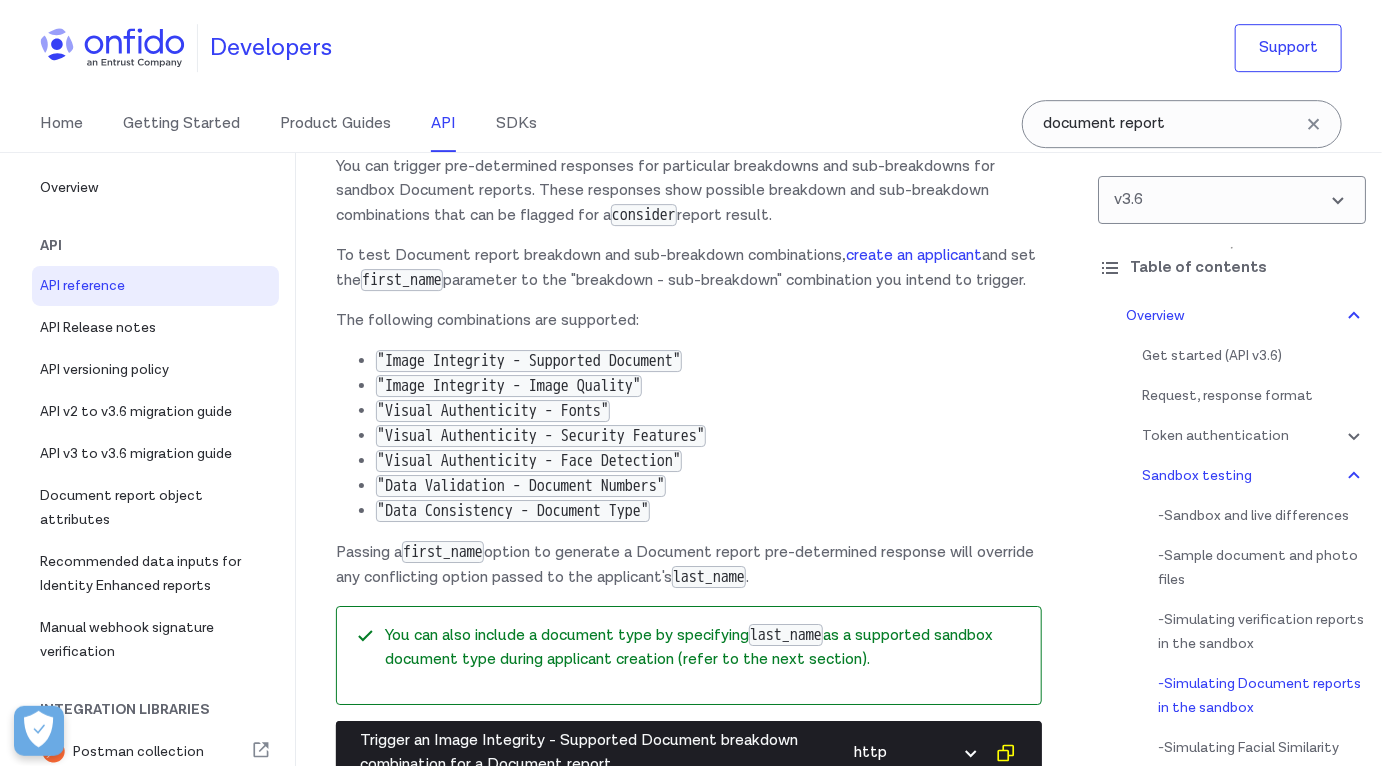 click on "You can trigger pre-determined responses for particular breakdowns and sub-breakdowns for sandbox Document reports. These responses show possible breakdown and sub-breakdown combinations that can be flagged for a  consider  report result." at bounding box center [689, 191] 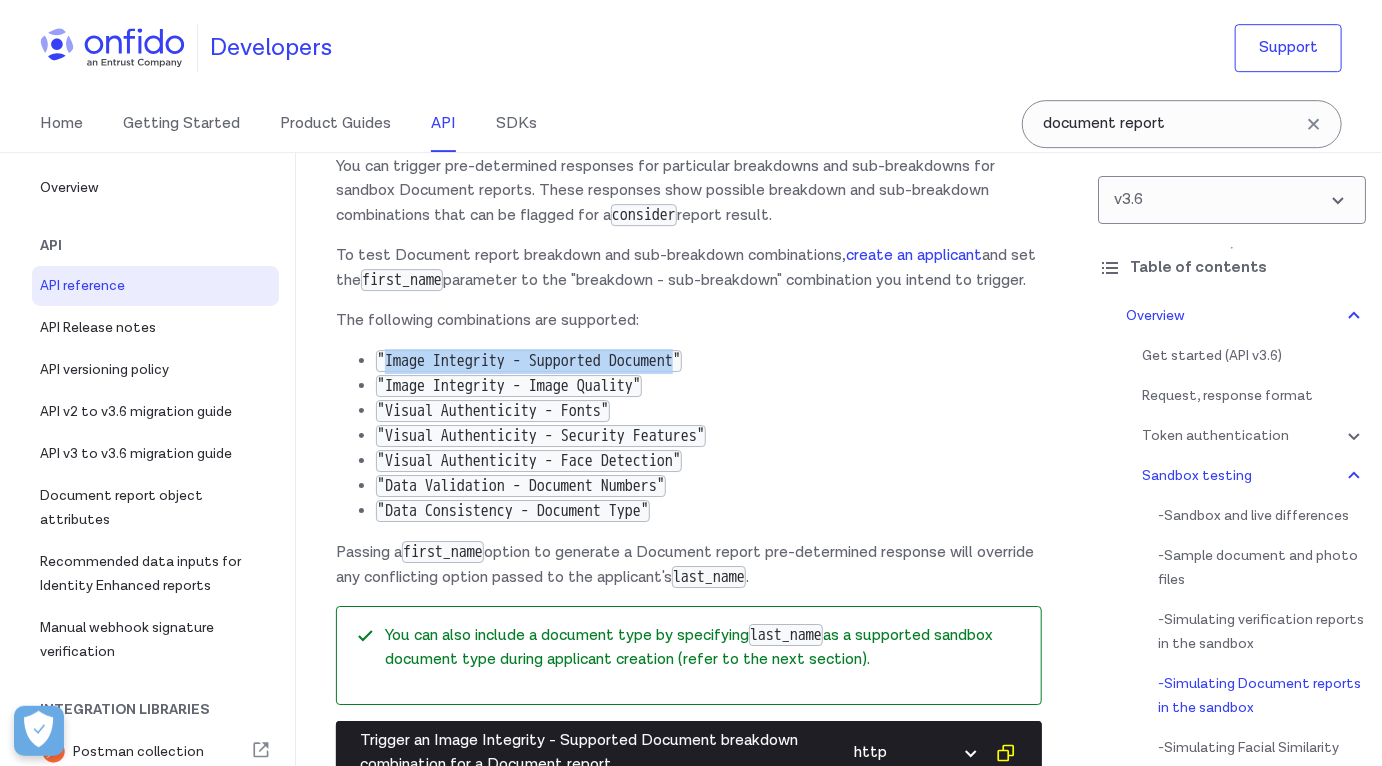 drag, startPoint x: 734, startPoint y: 431, endPoint x: 386, endPoint y: 433, distance: 348.00574 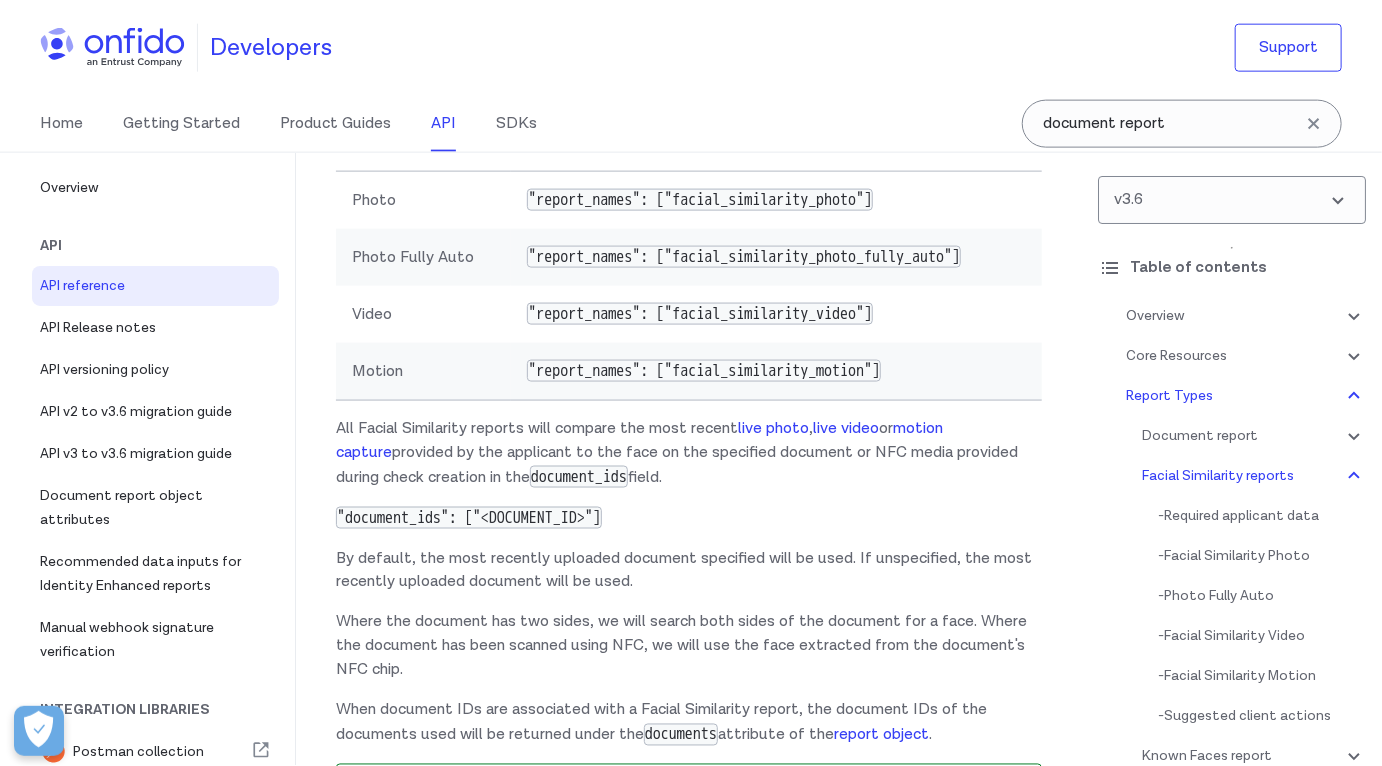 scroll, scrollTop: 115074, scrollLeft: 0, axis: vertical 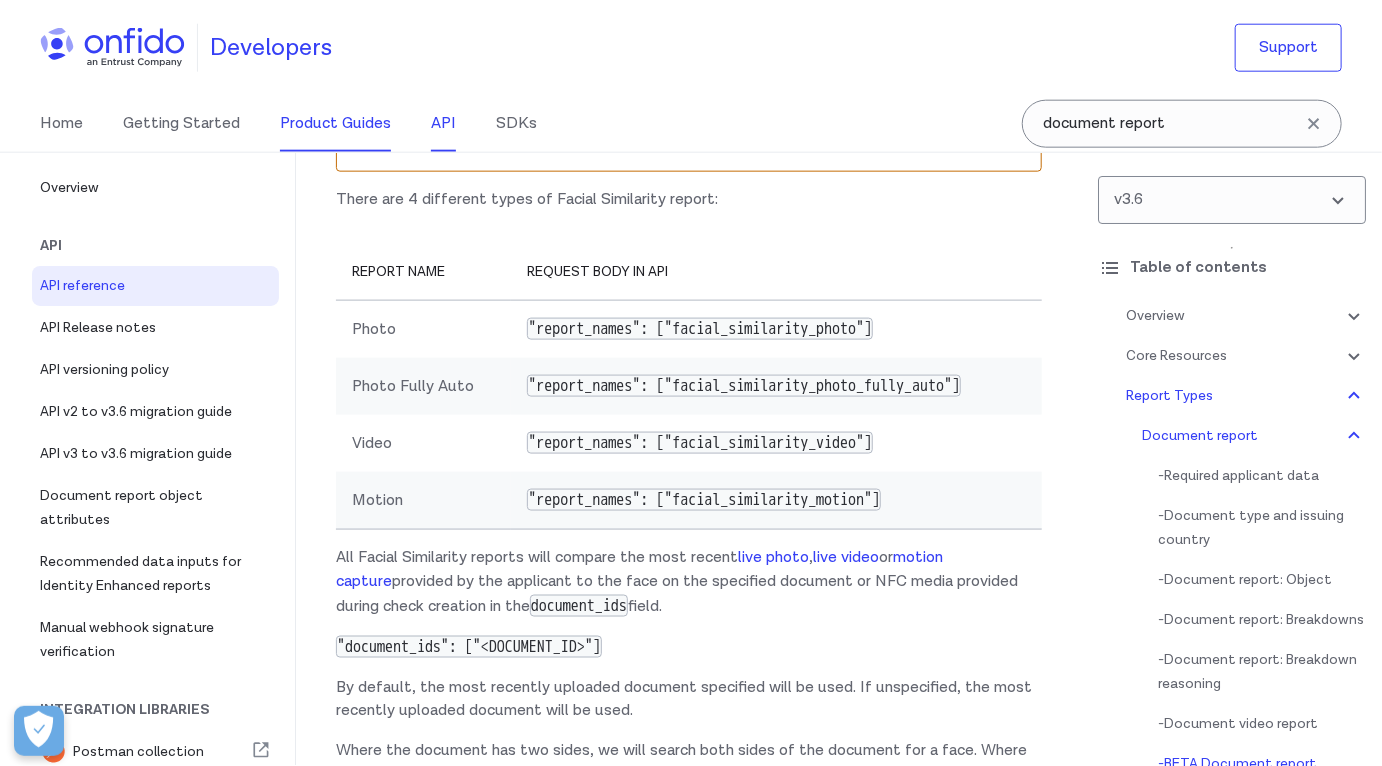 click on "Product Guides" at bounding box center (335, 124) 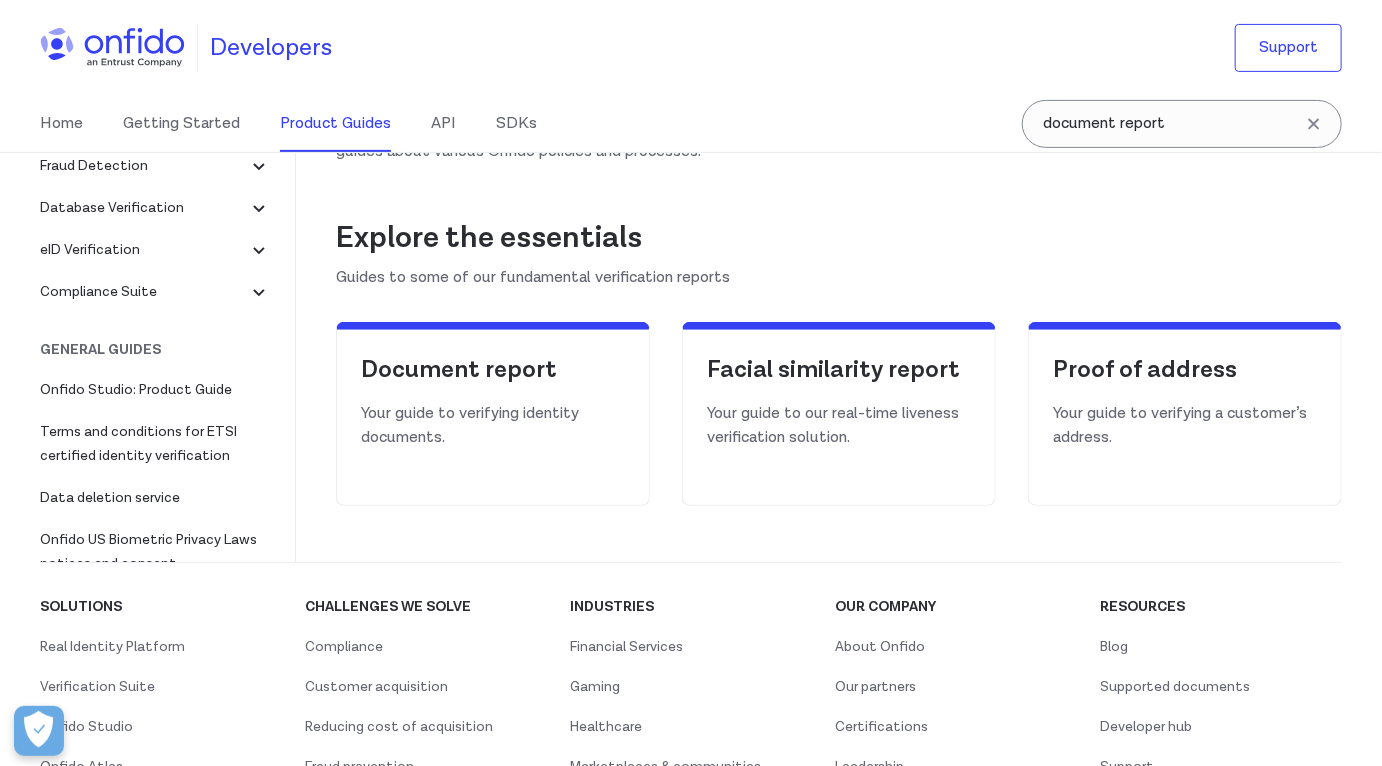 scroll, scrollTop: 260, scrollLeft: 0, axis: vertical 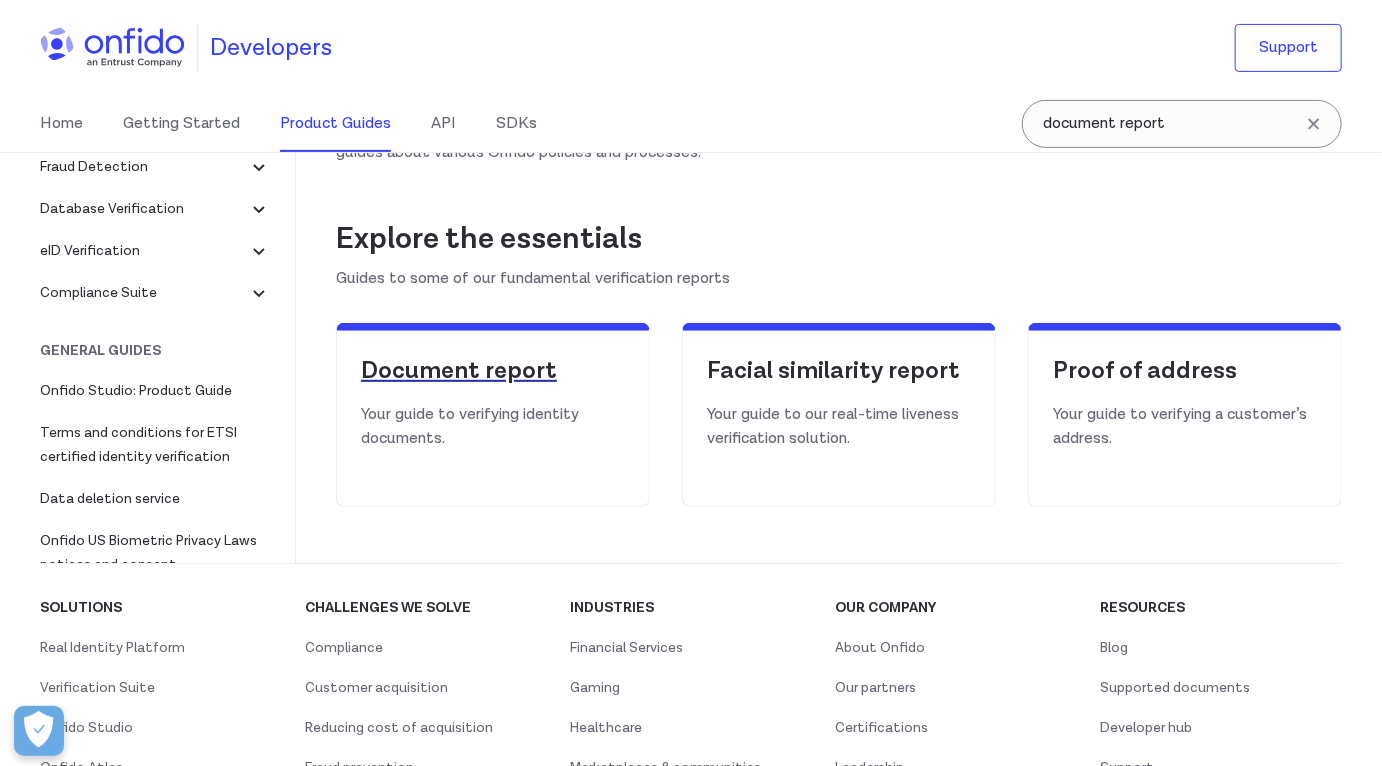 click on "Document report" at bounding box center [493, 371] 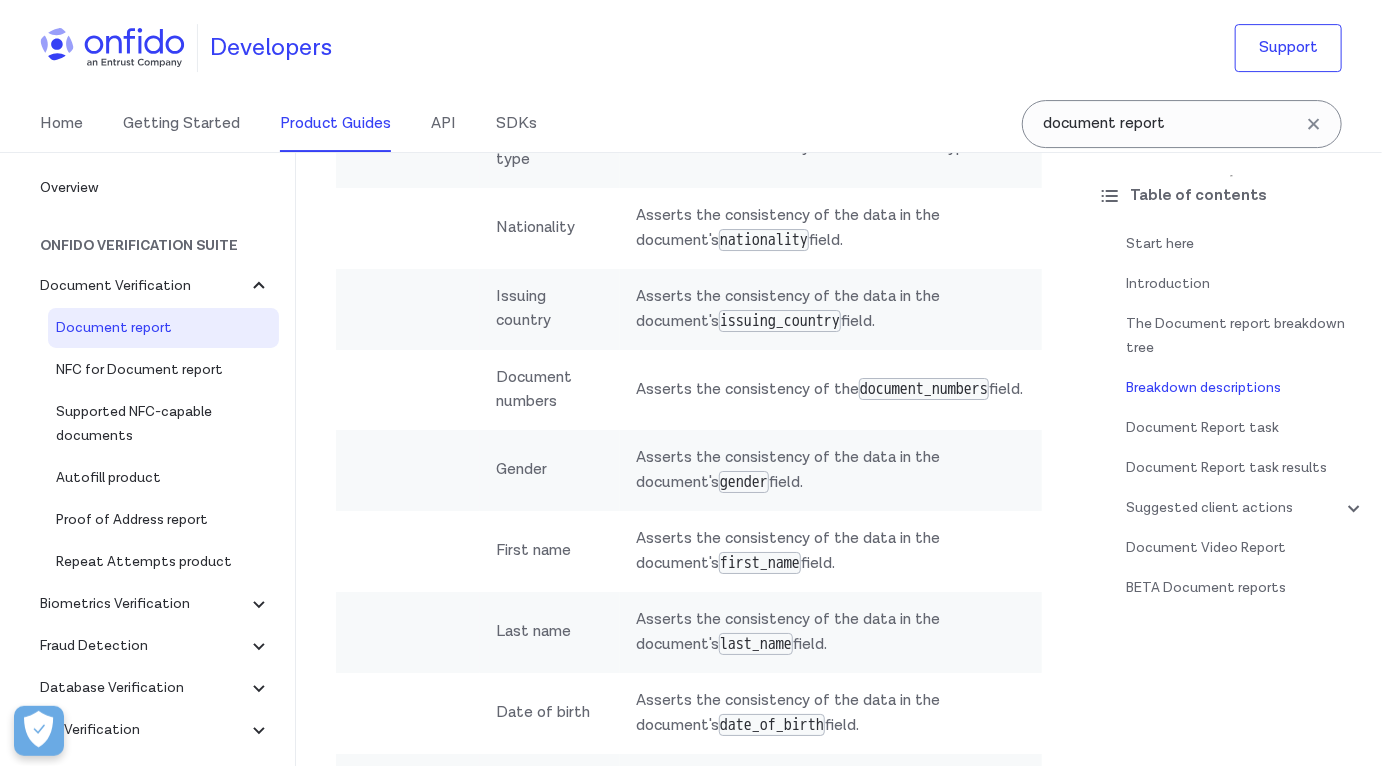 scroll, scrollTop: 7331, scrollLeft: 0, axis: vertical 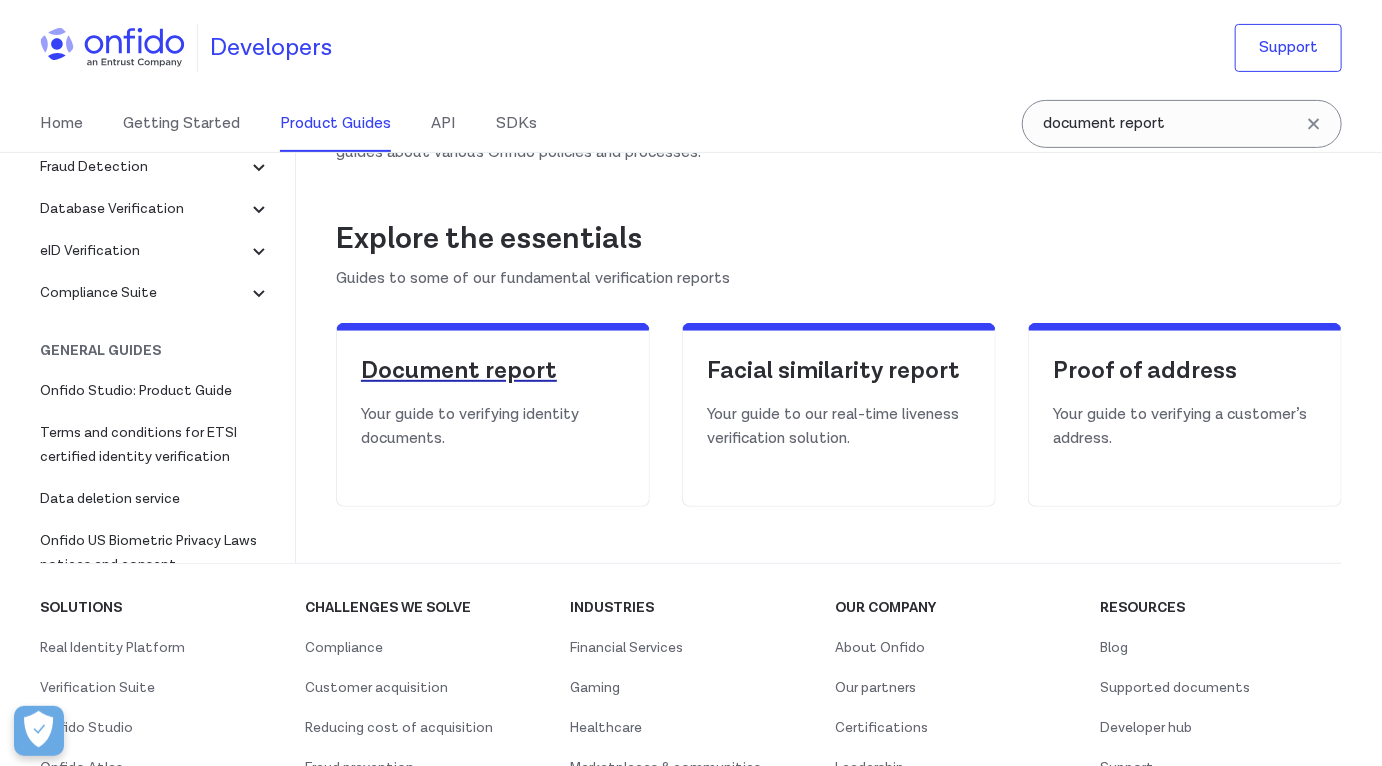 click on "Document report" at bounding box center [493, 379] 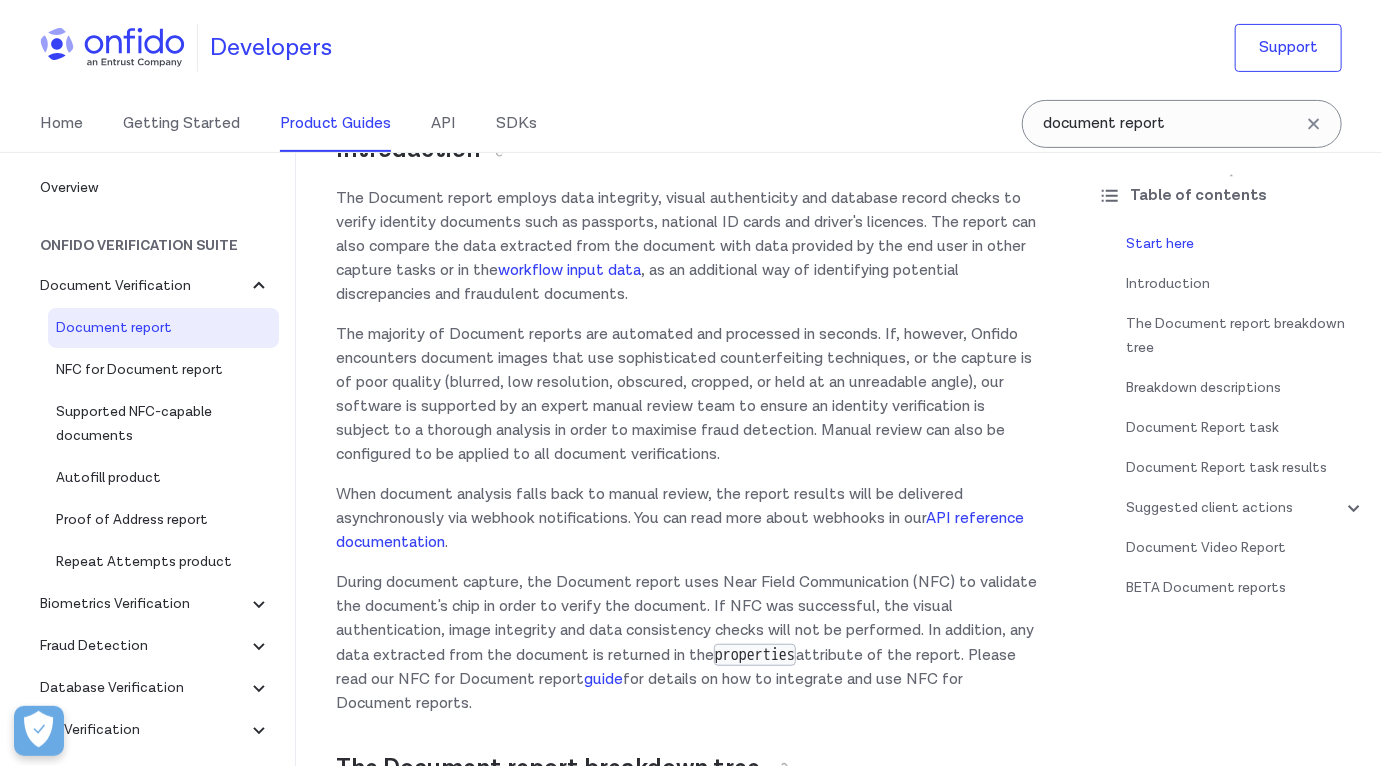 scroll, scrollTop: 0, scrollLeft: 0, axis: both 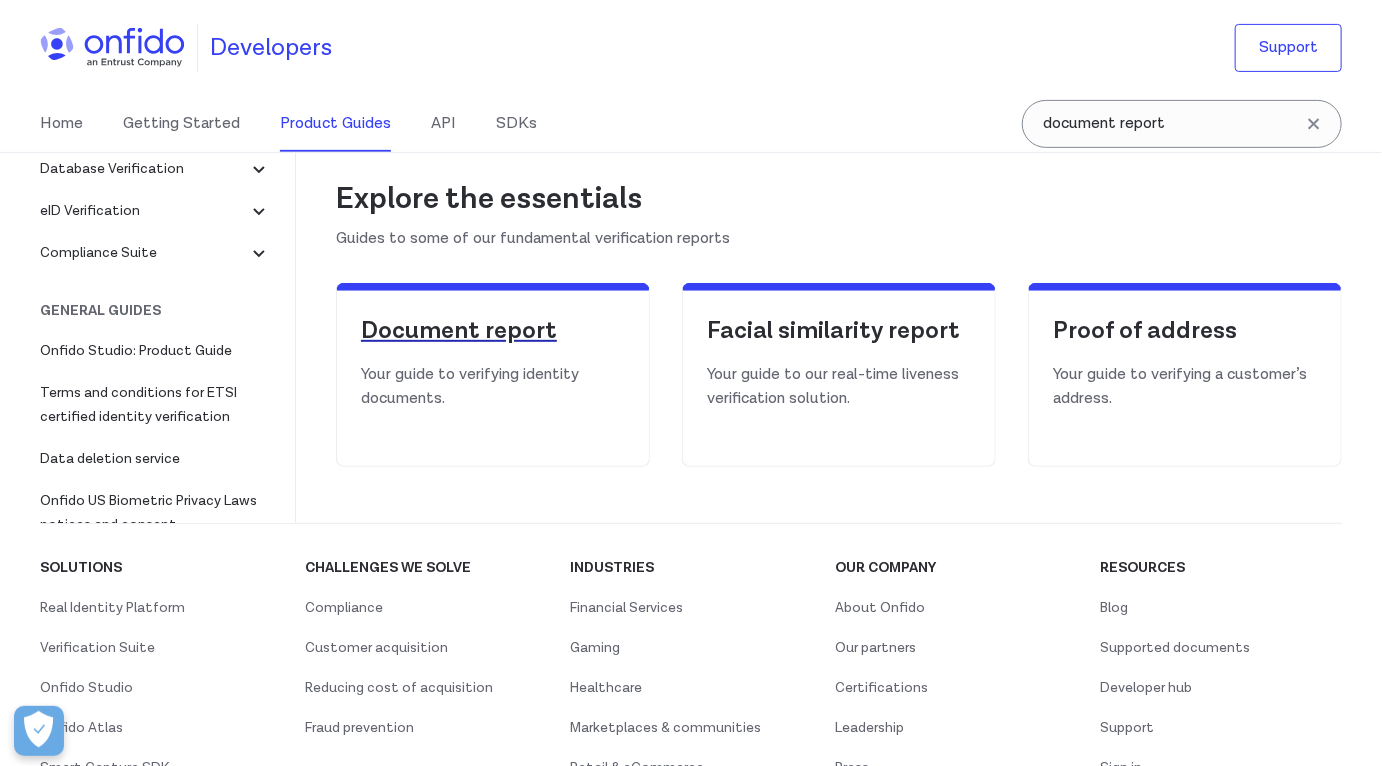 click on "Document report" at bounding box center [493, 331] 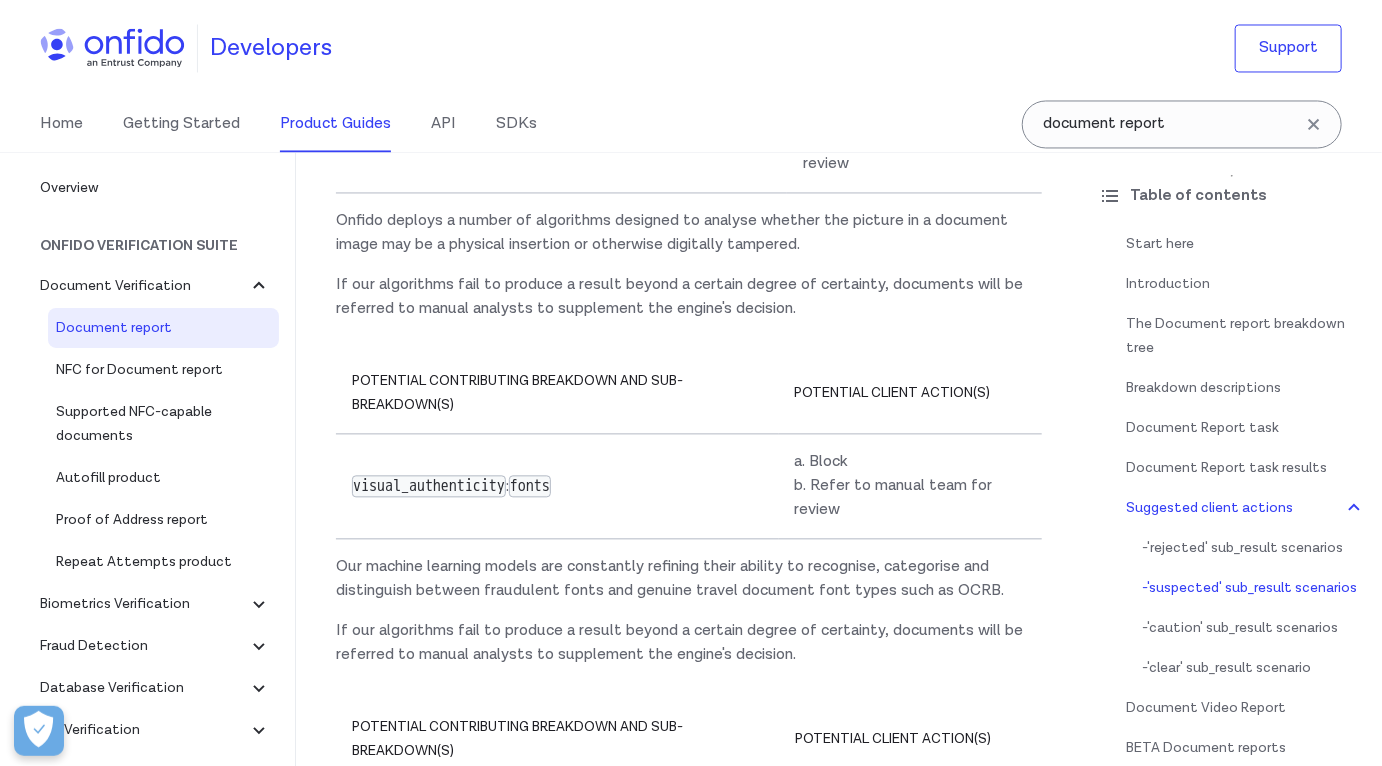 scroll, scrollTop: 12244, scrollLeft: 0, axis: vertical 